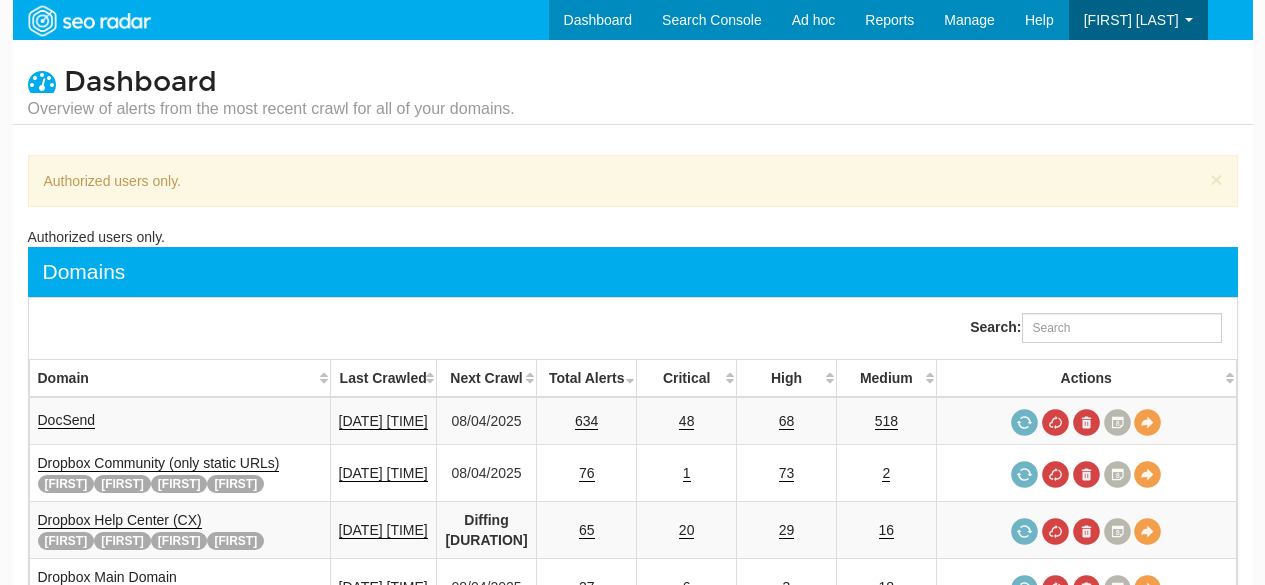 scroll, scrollTop: 0, scrollLeft: 0, axis: both 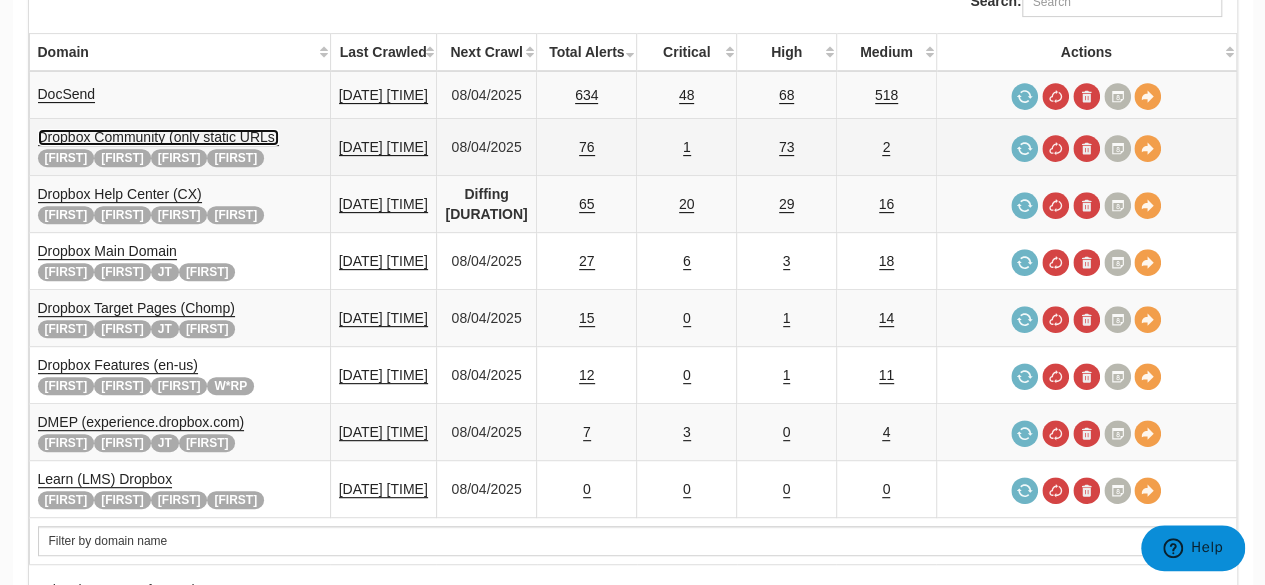 click on "Dropbox Community (only static URLs)" at bounding box center (159, 137) 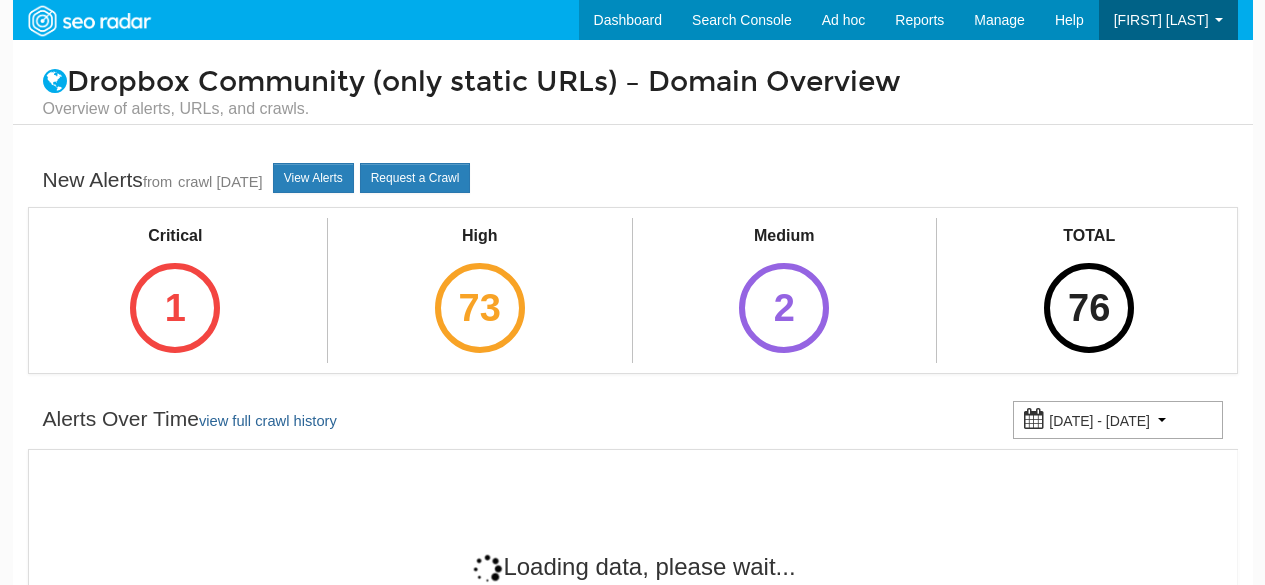 scroll, scrollTop: 0, scrollLeft: 0, axis: both 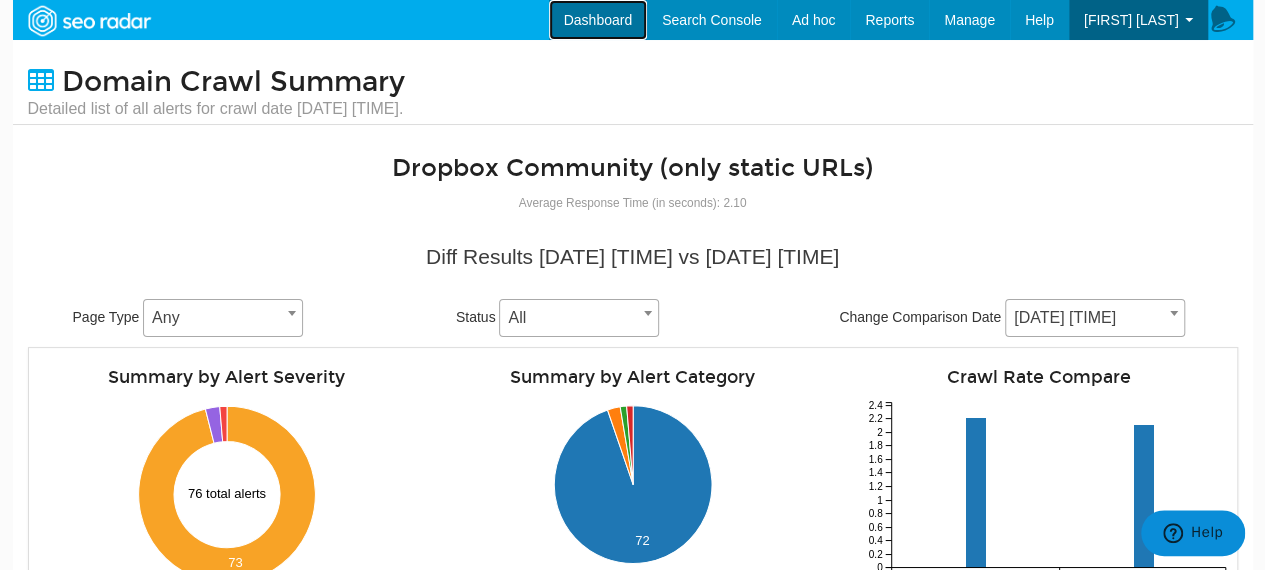 click on "Dashboard" at bounding box center [598, 20] 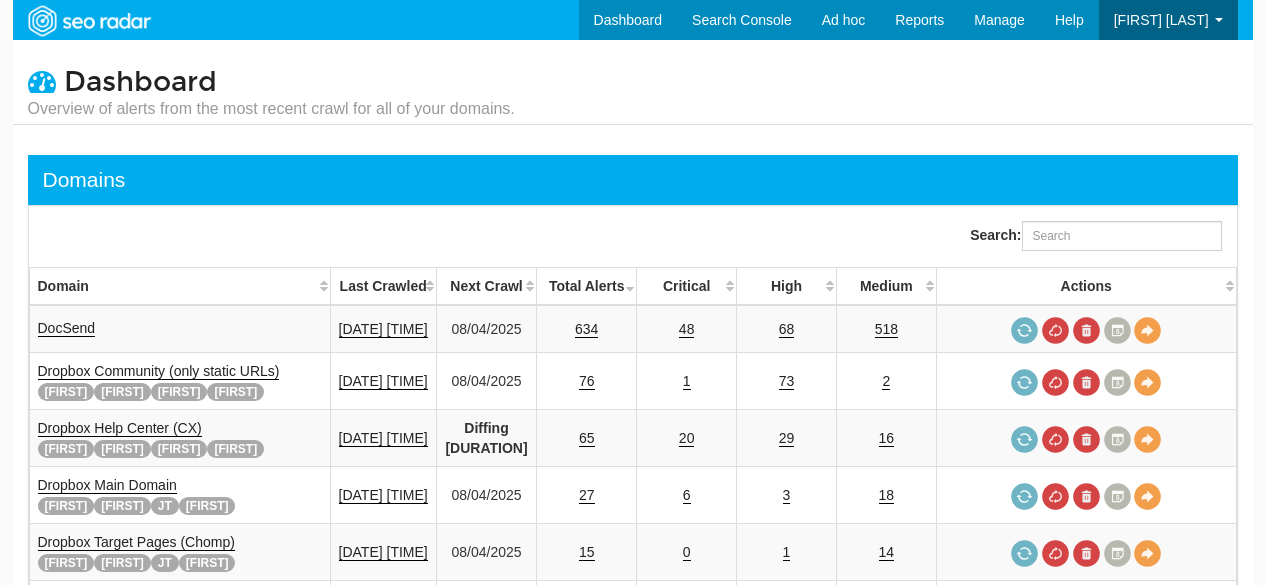 scroll, scrollTop: 0, scrollLeft: 0, axis: both 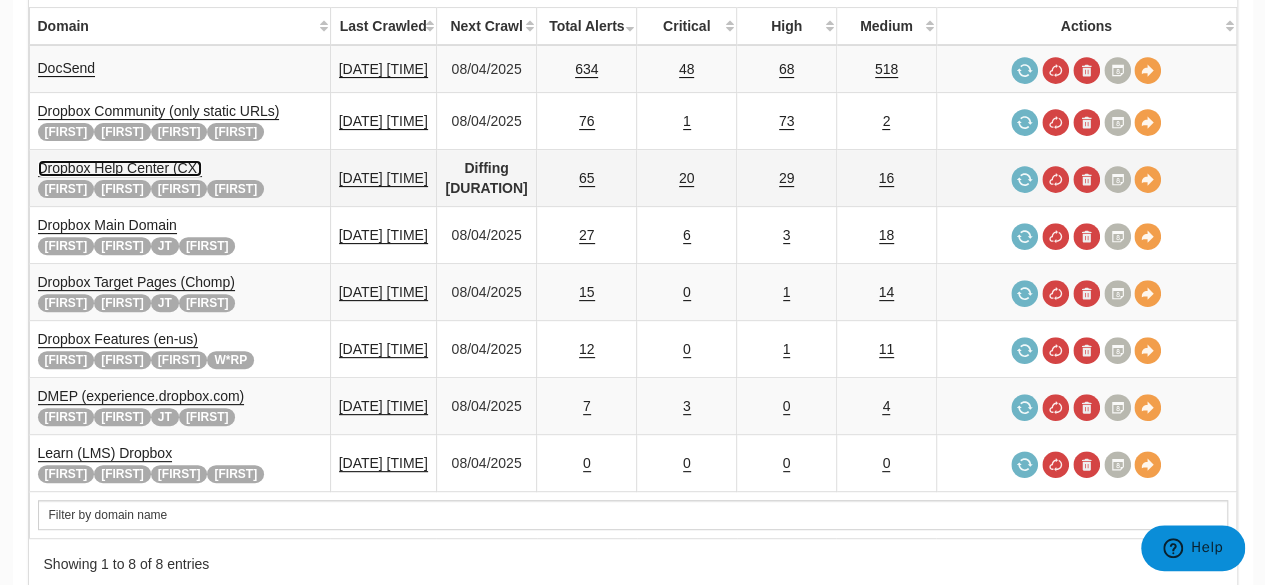 click on "Dropbox Help Center (CX)" at bounding box center (120, 168) 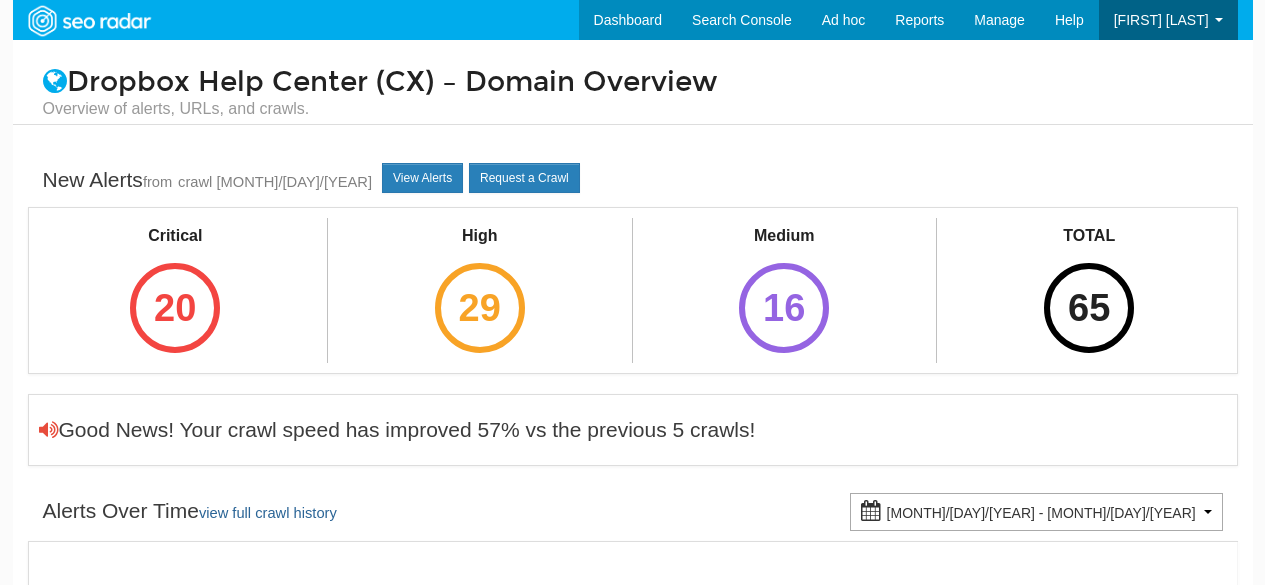 scroll, scrollTop: 0, scrollLeft: 0, axis: both 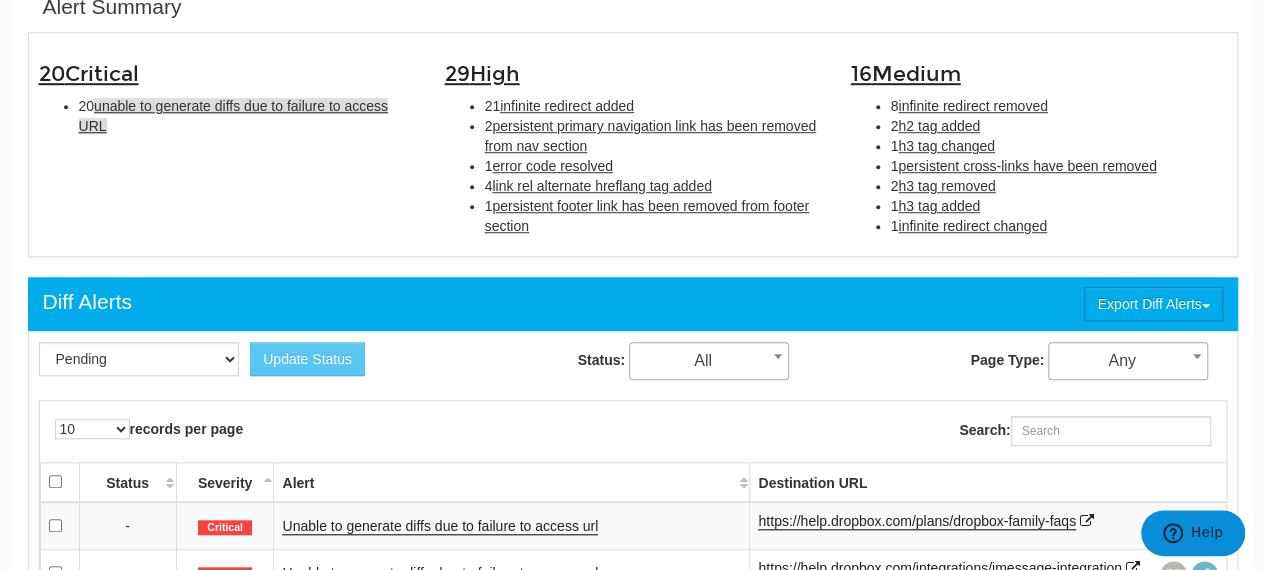 click on "unable to generate diffs due to failure to access URL" at bounding box center (234, 116) 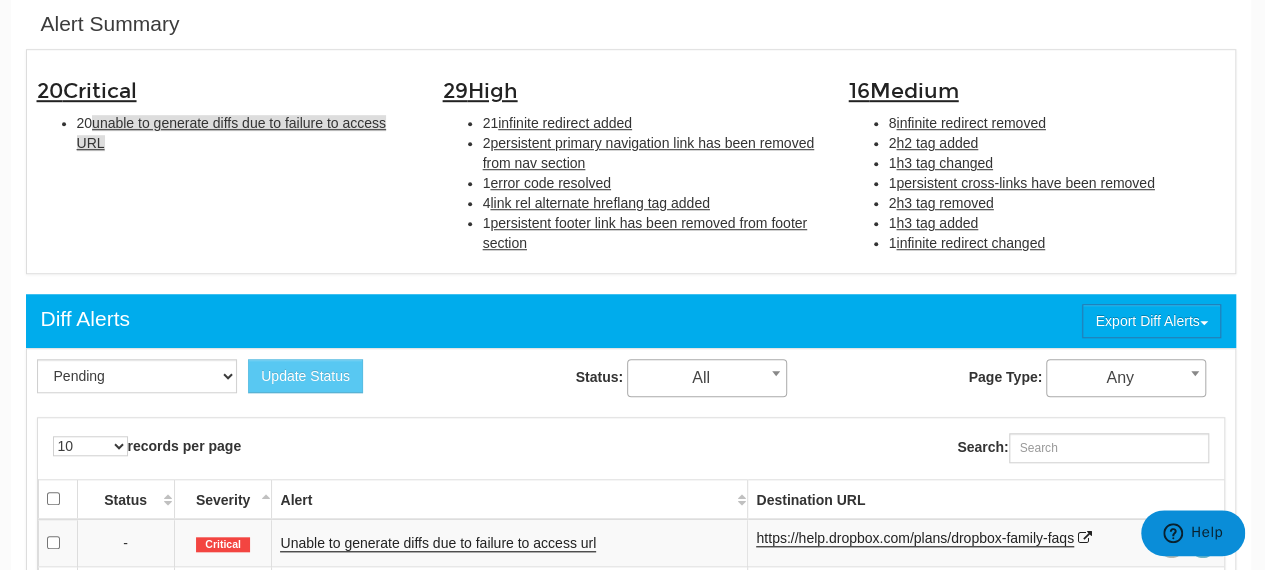 scroll, scrollTop: 648, scrollLeft: 2, axis: both 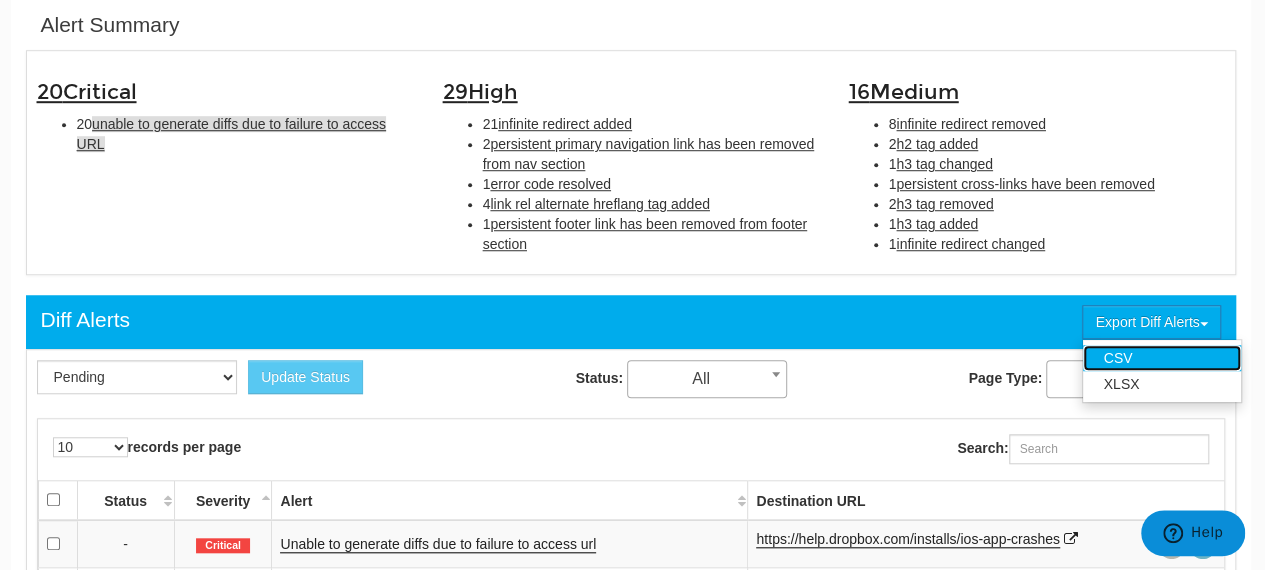 click on "CSV" at bounding box center [1162, 358] 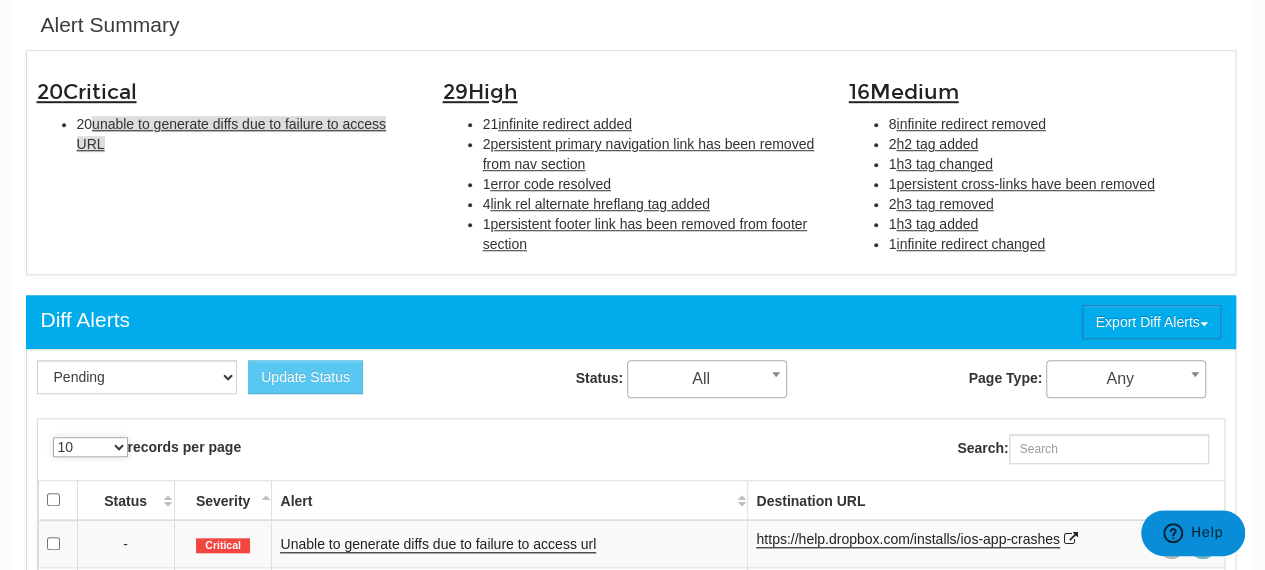 click on "10 25 50 100 500 1000" at bounding box center (90, 447) 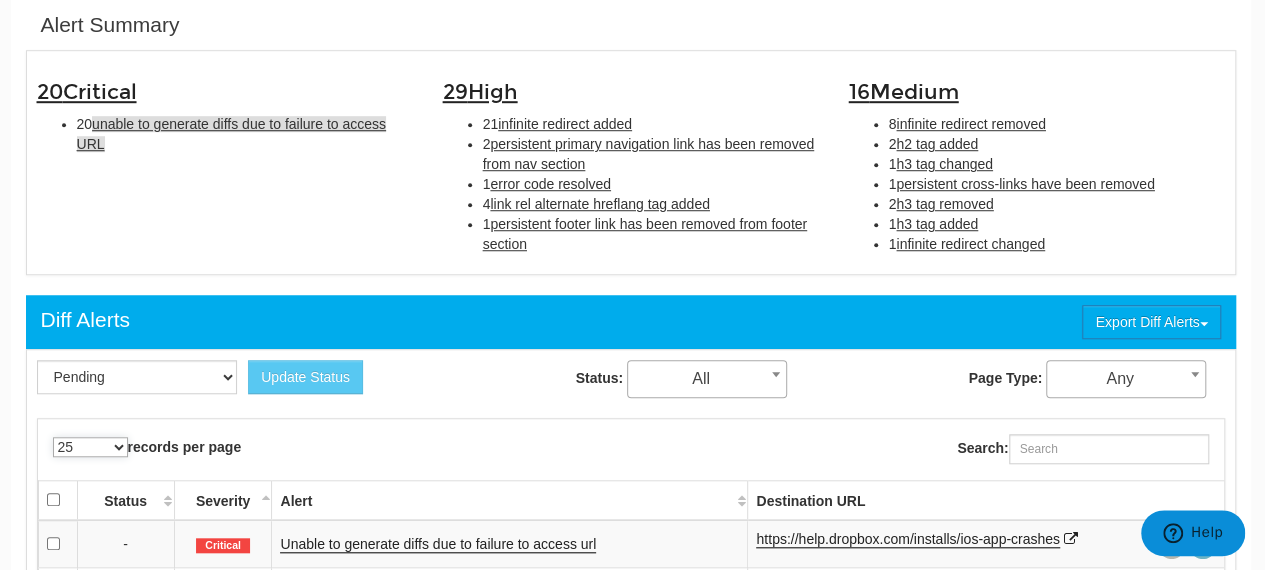 click on "10 25 50 100 500 1000" at bounding box center (90, 447) 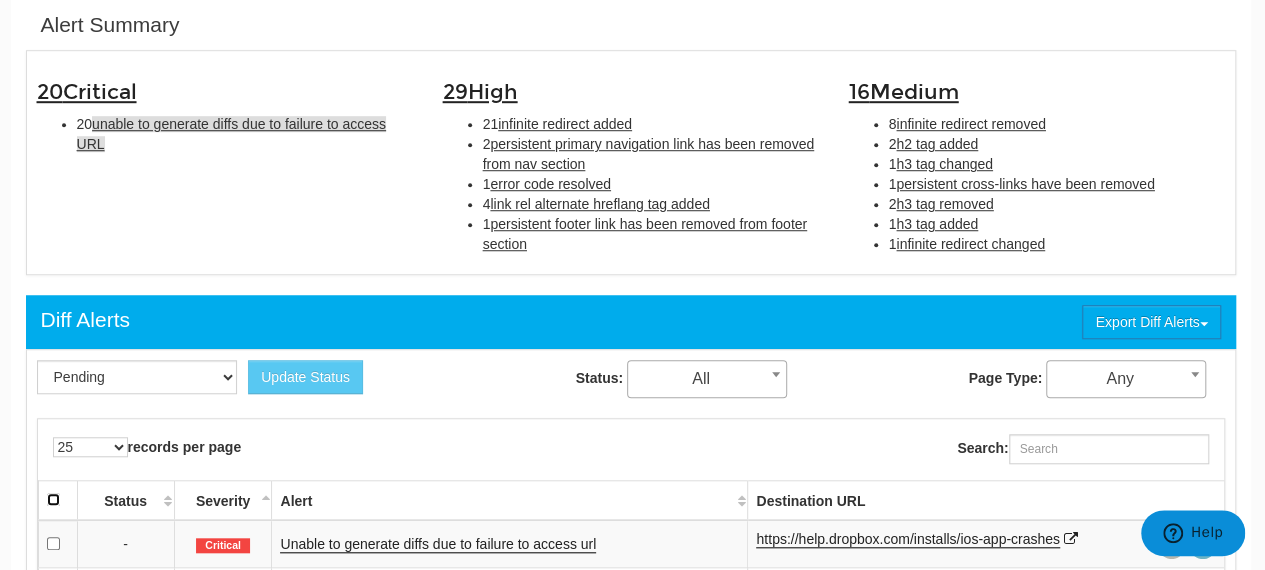 click at bounding box center (53, 499) 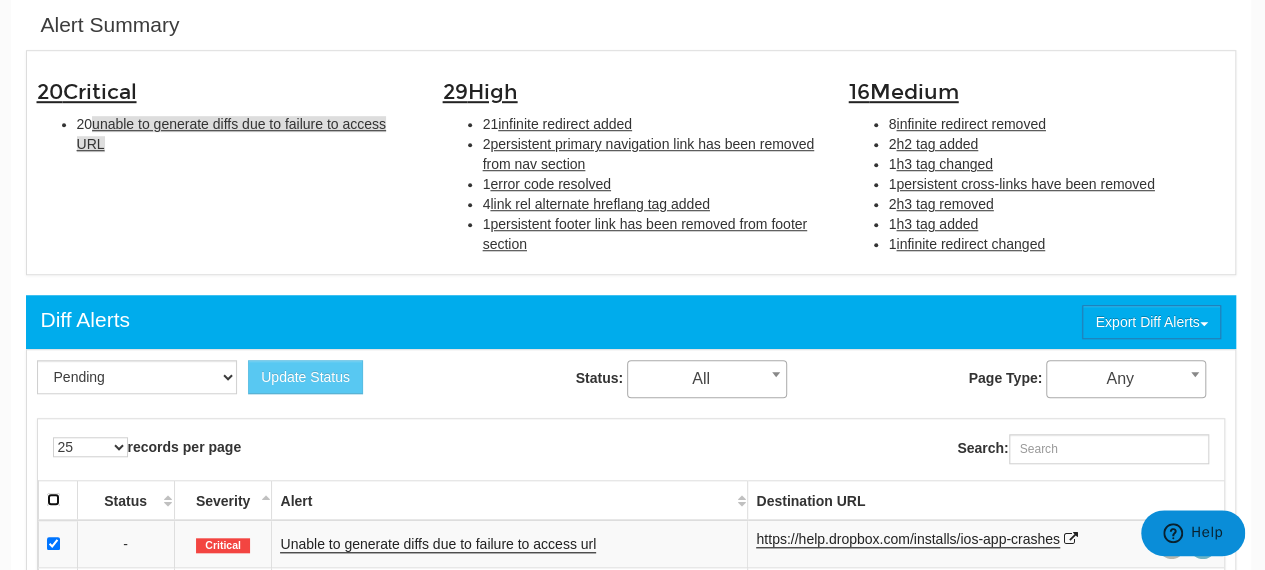 checkbox on "true" 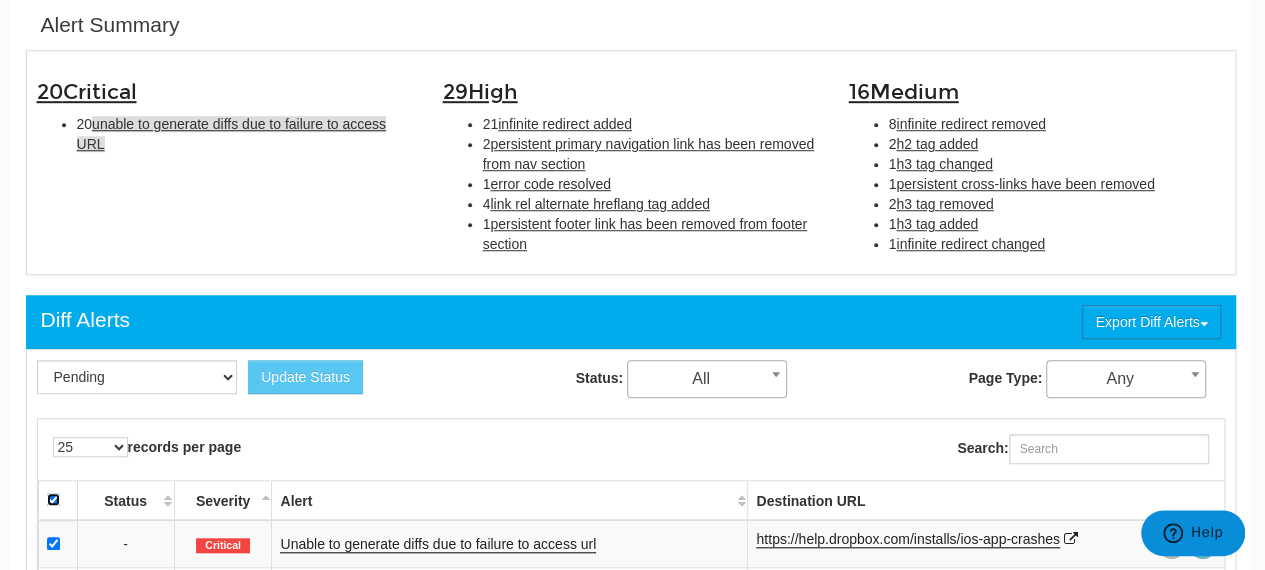 checkbox on "true" 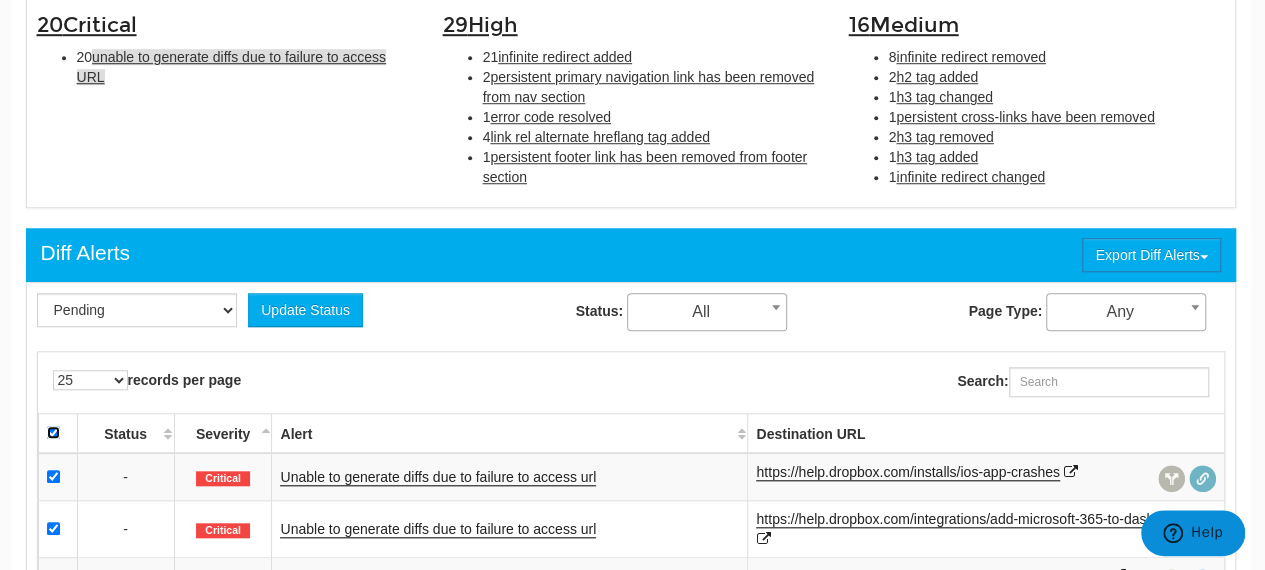 scroll, scrollTop: 526, scrollLeft: 2, axis: both 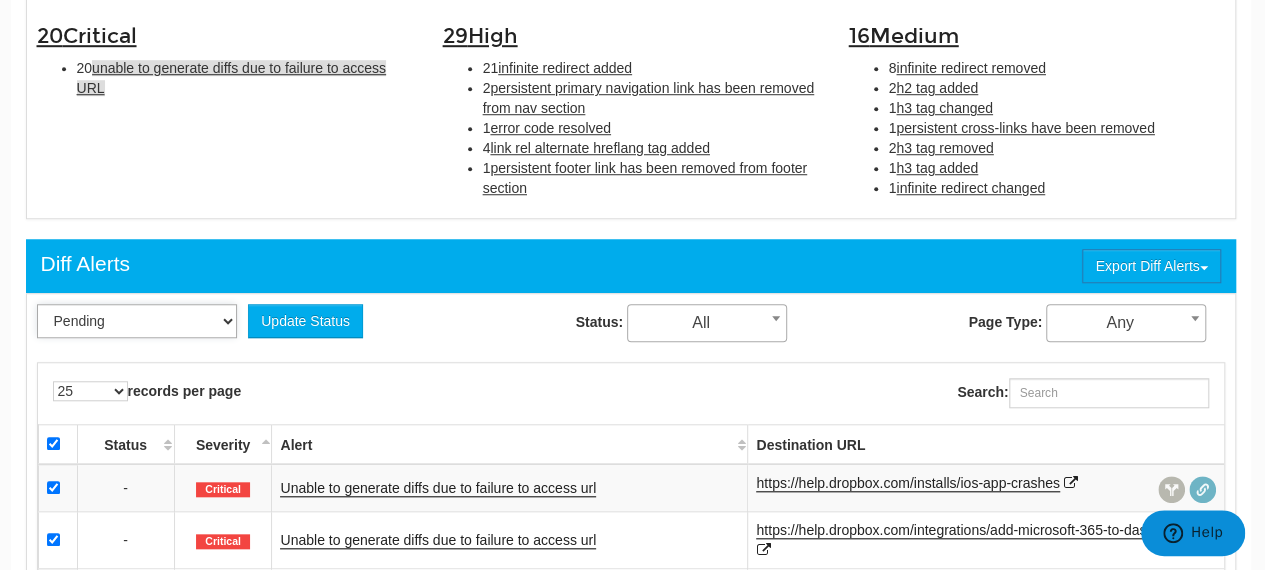 click on "Pending
Viewed
Resolved" at bounding box center (137, 321) 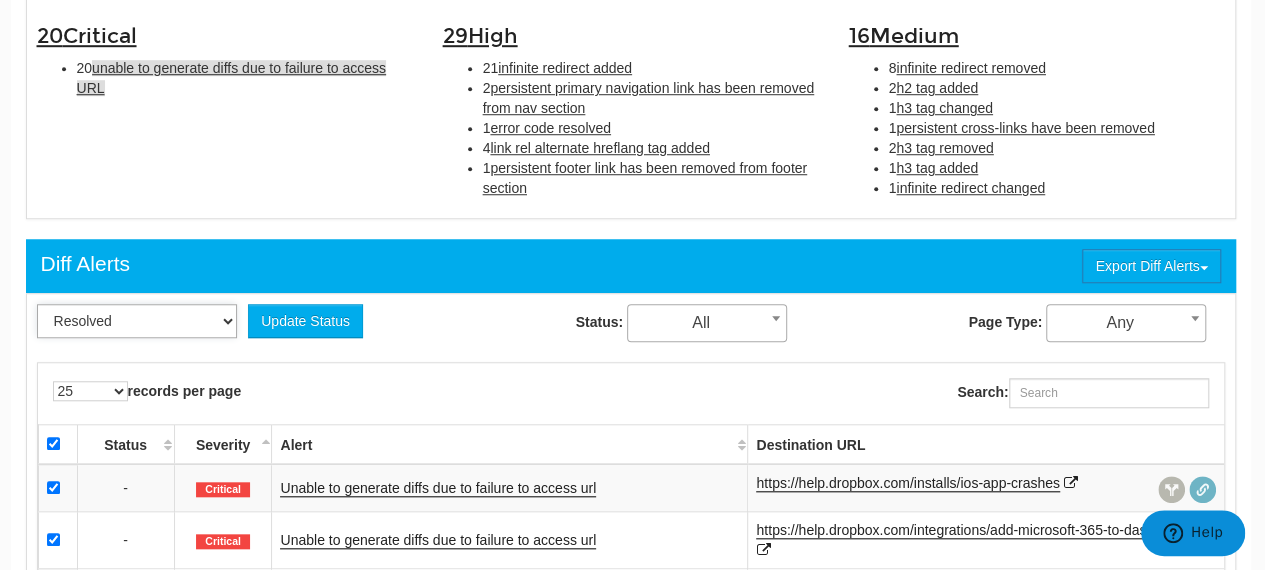 click on "Pending
Viewed
Resolved" at bounding box center [137, 321] 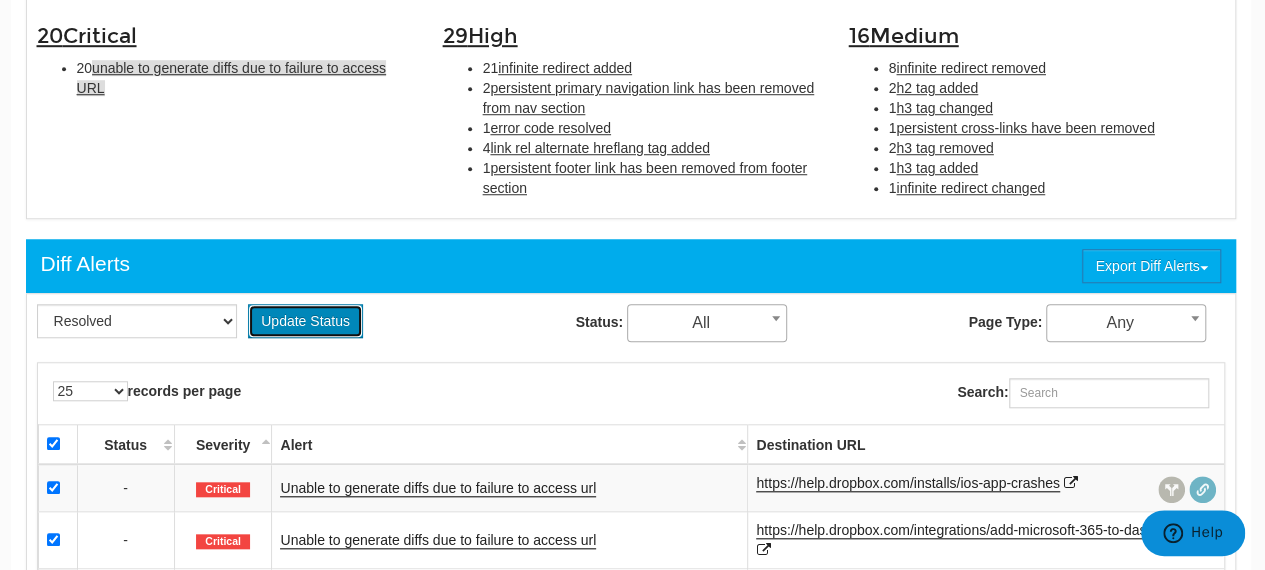 click on "Update Status" at bounding box center (305, 321) 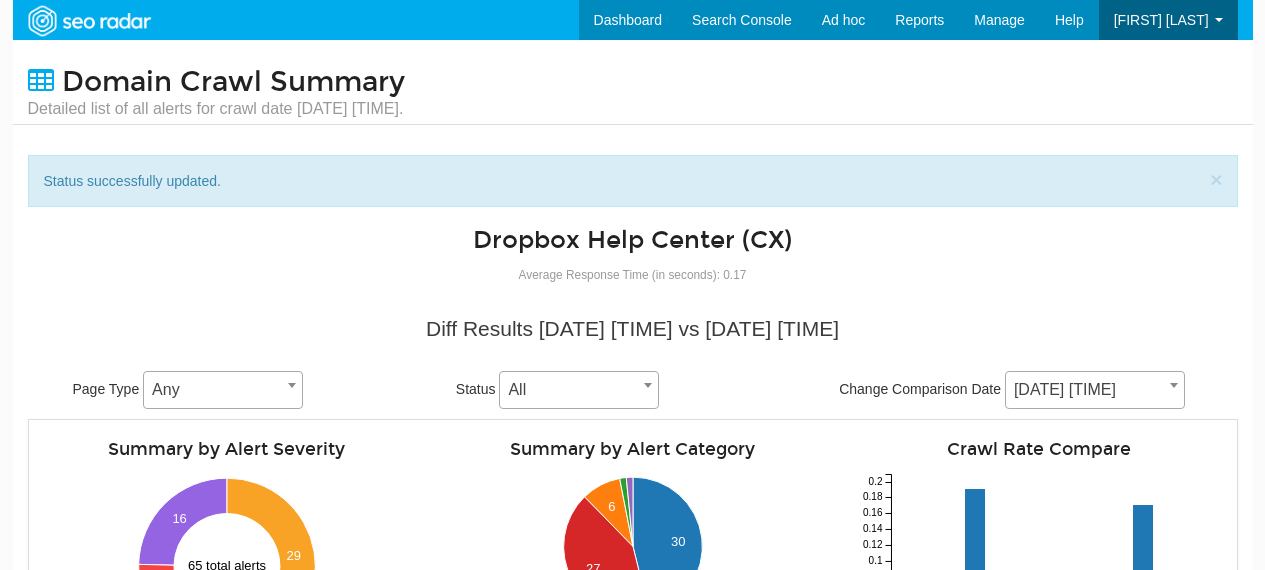 scroll, scrollTop: 0, scrollLeft: 0, axis: both 